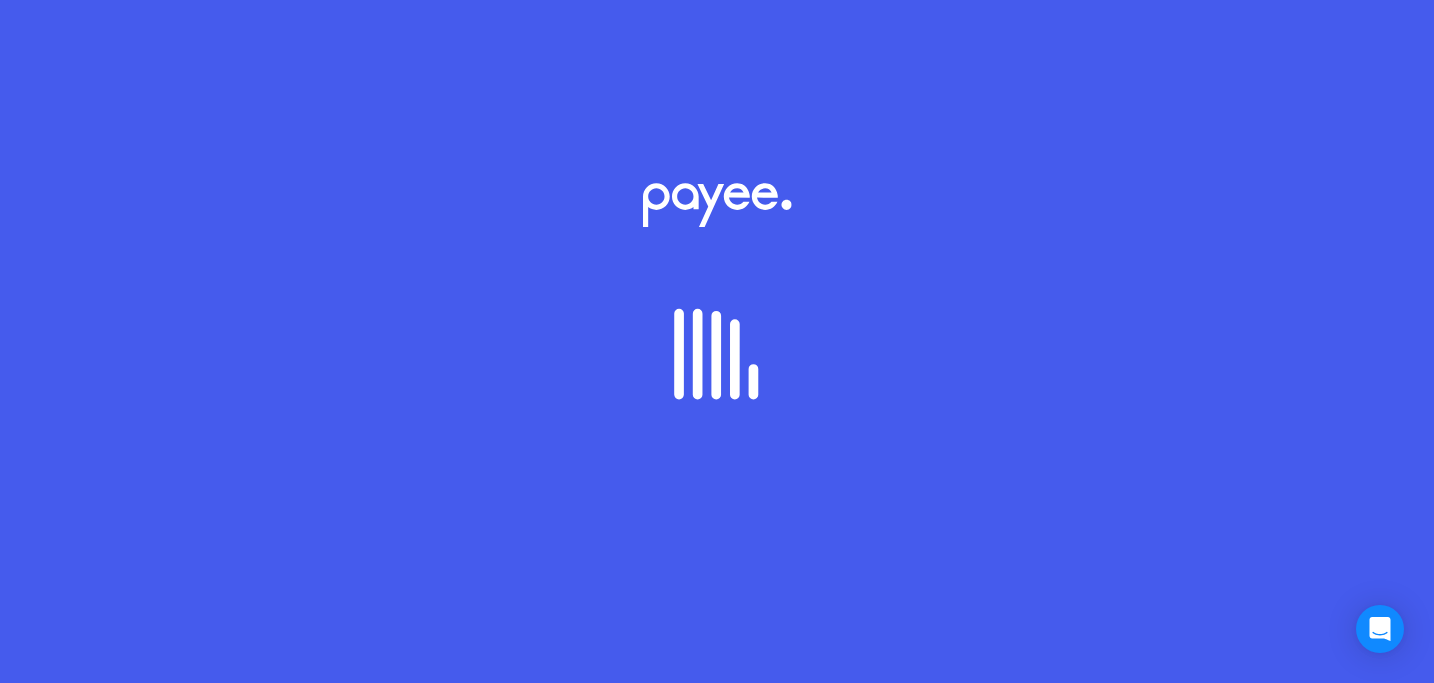 scroll, scrollTop: 0, scrollLeft: 0, axis: both 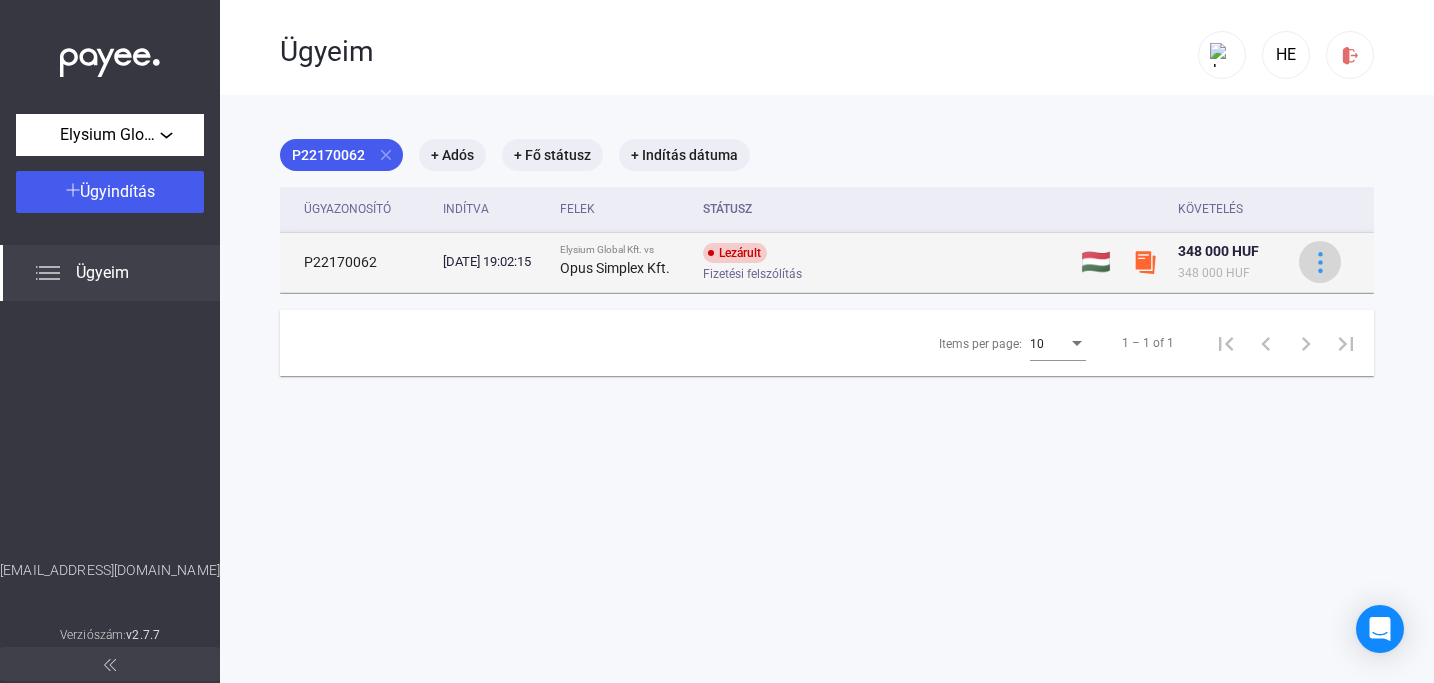 click at bounding box center [1320, 262] 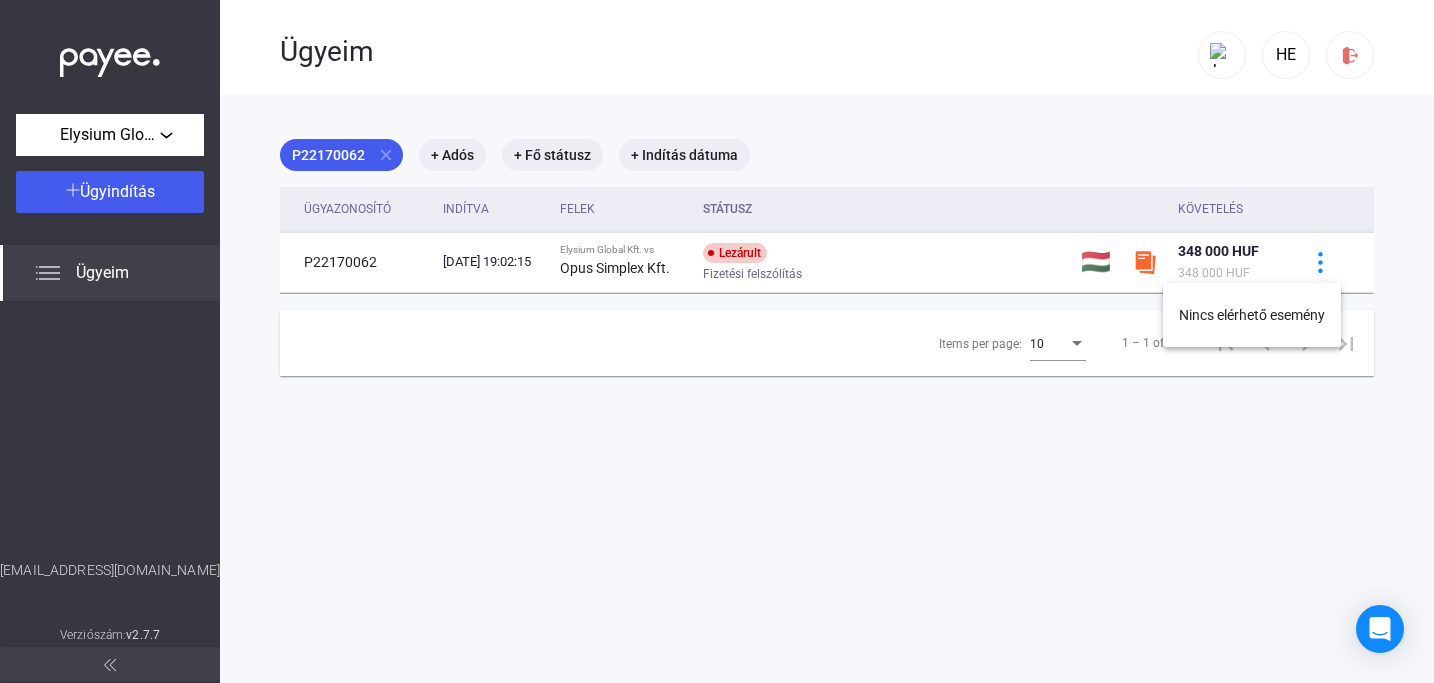 click at bounding box center (717, 341) 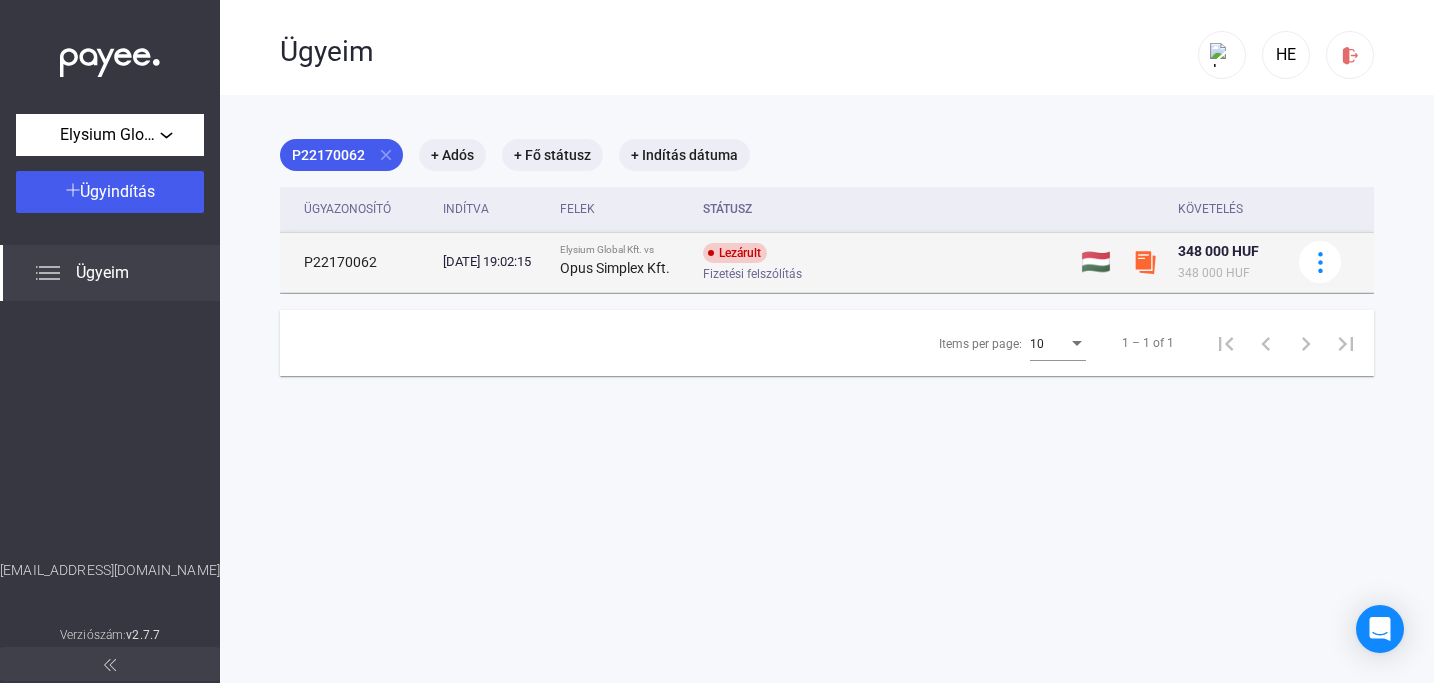 click on "[DATE] 19:02:15" at bounding box center [493, 262] 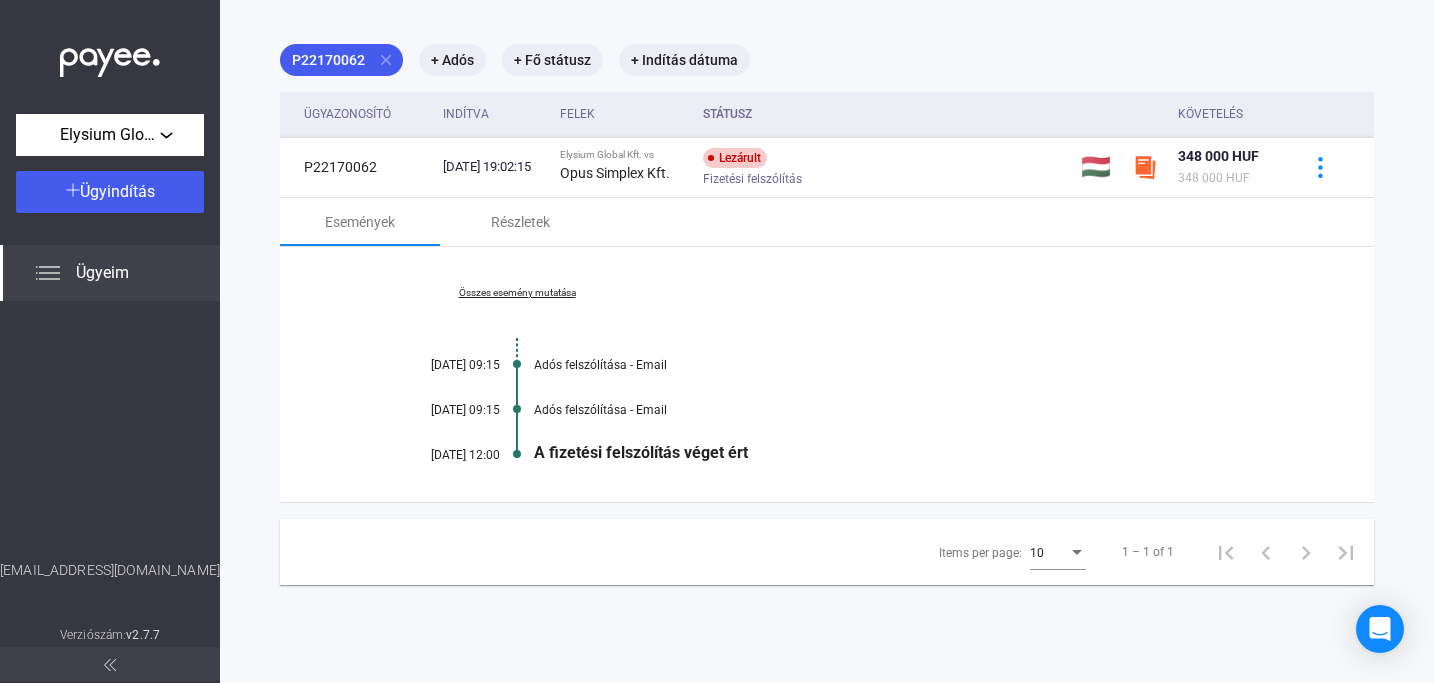 scroll, scrollTop: 20, scrollLeft: 0, axis: vertical 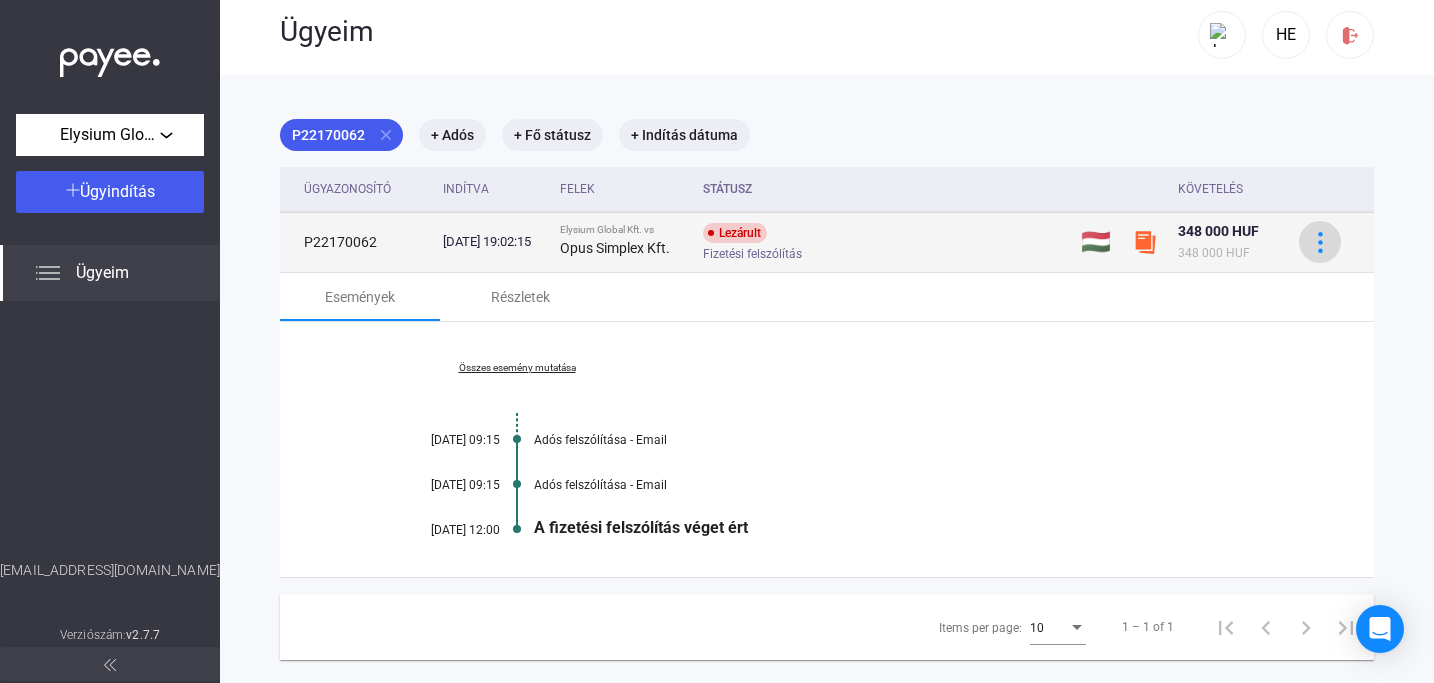click at bounding box center (1320, 242) 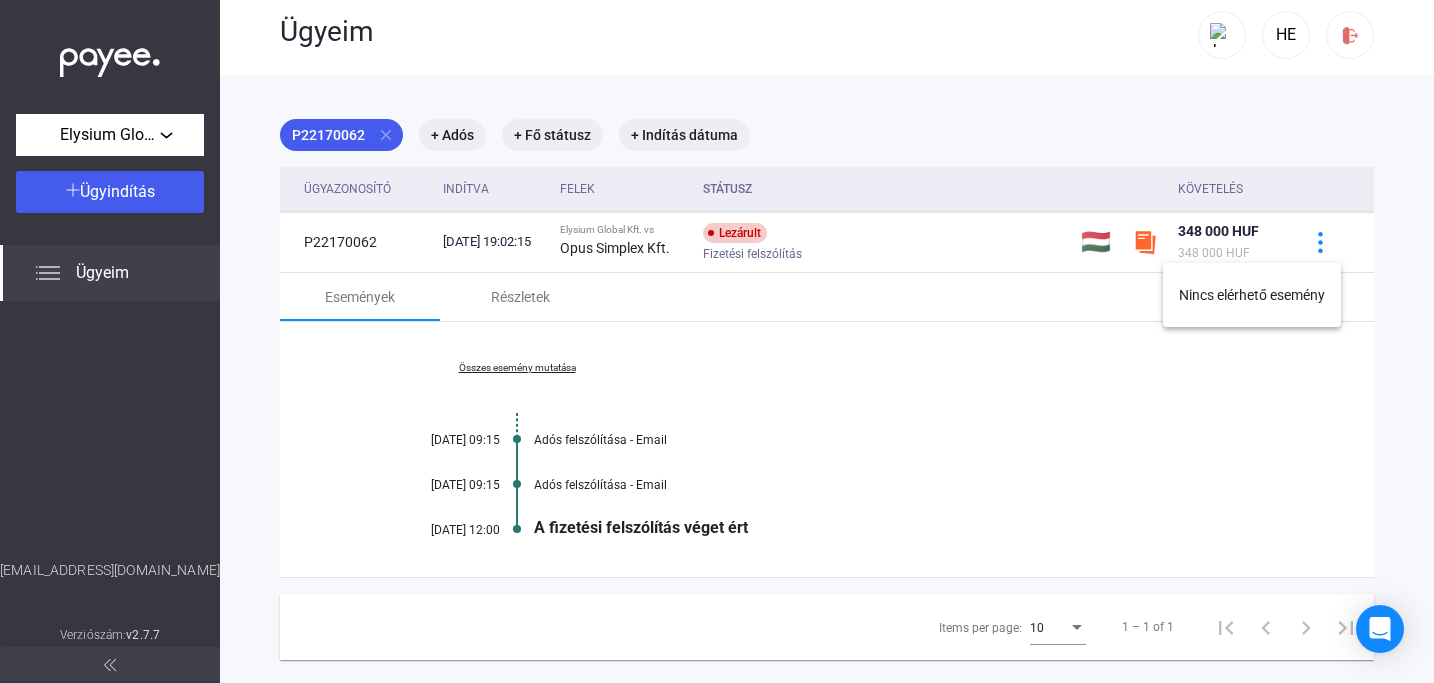 click at bounding box center (717, 341) 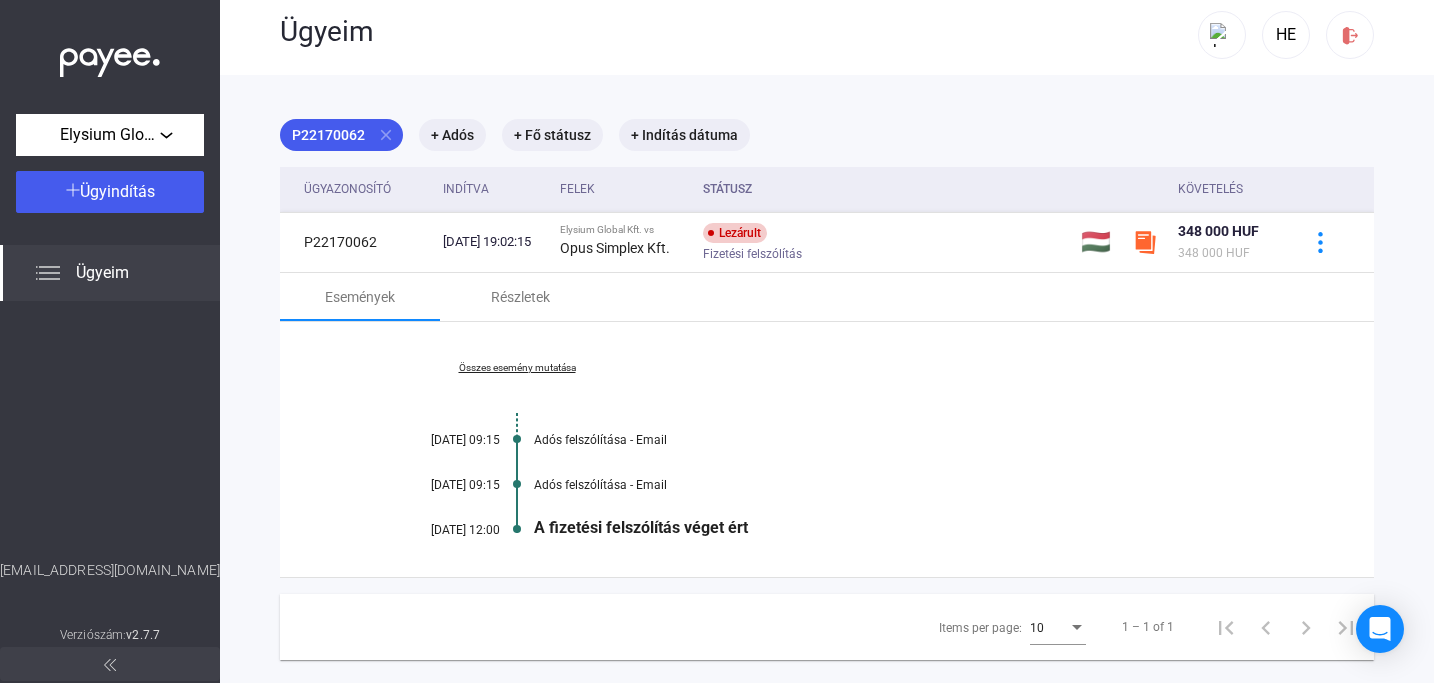 click on "Ügyeim" 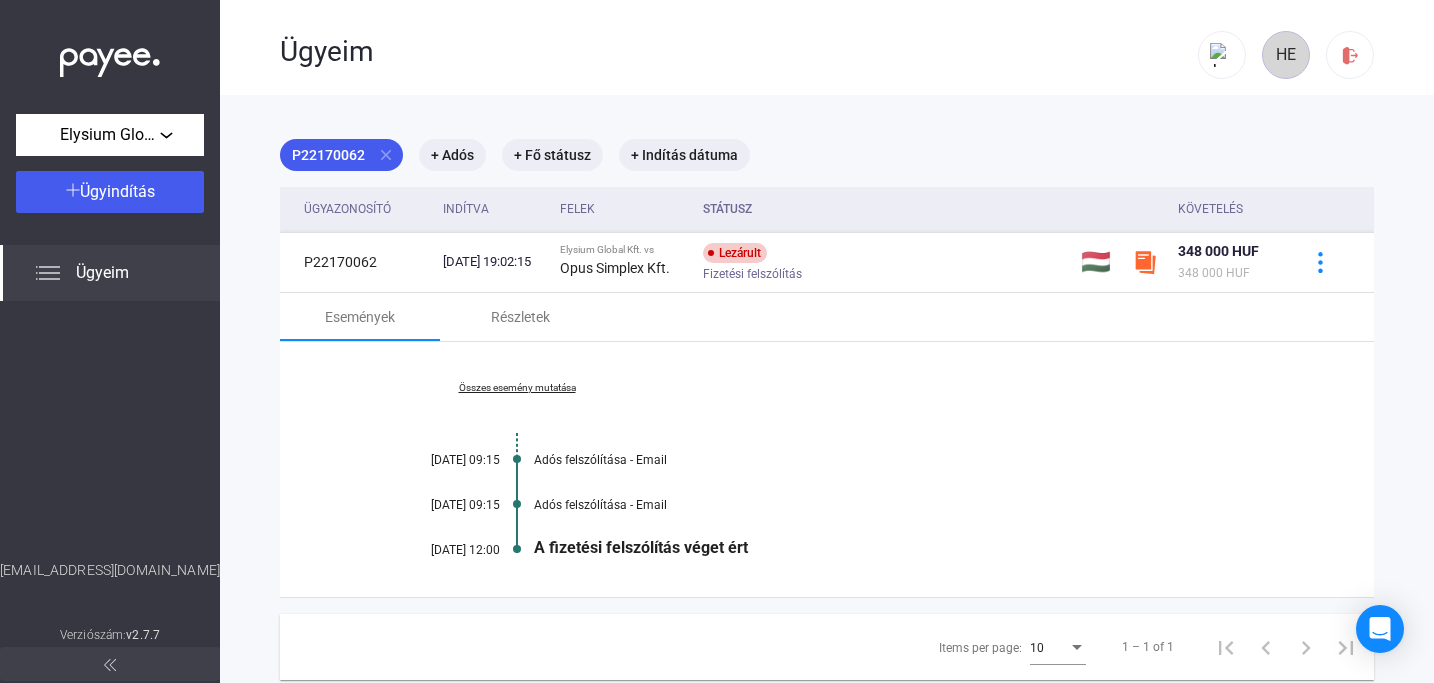 click on "HE" at bounding box center [1286, 55] 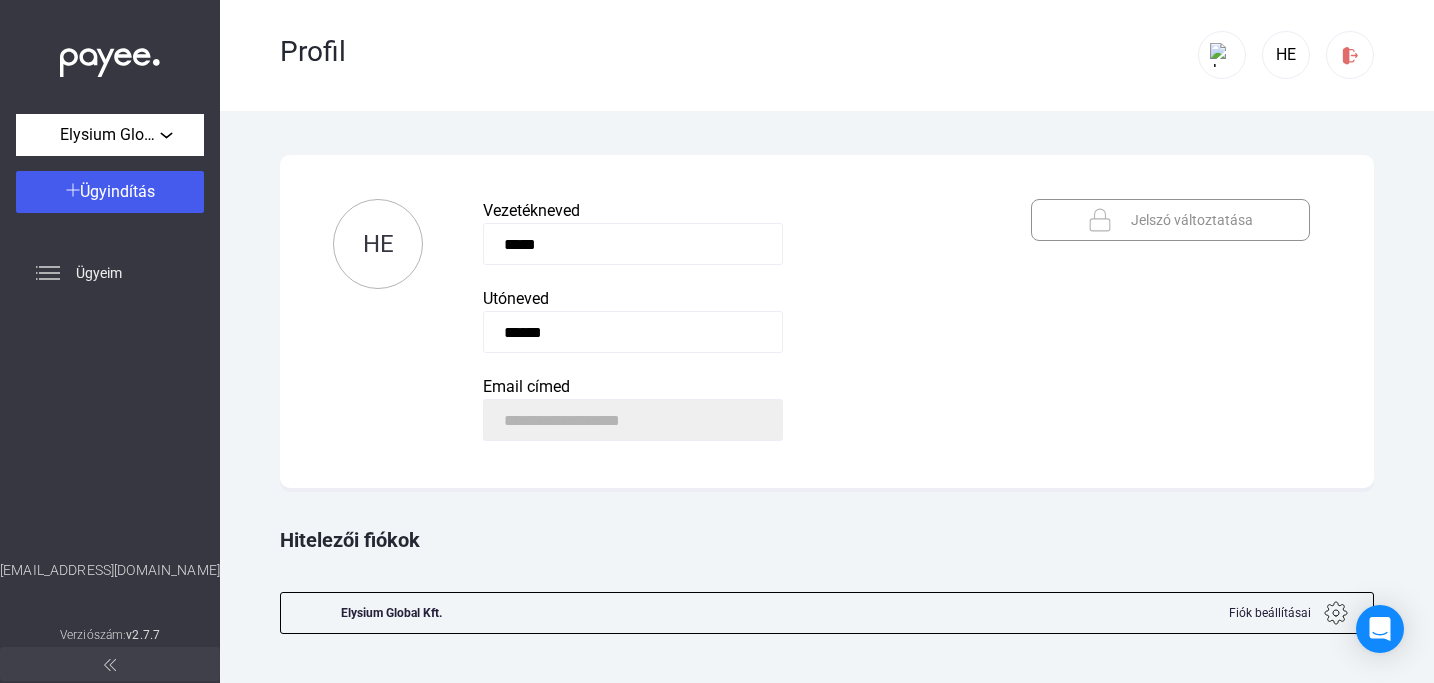 scroll, scrollTop: 11, scrollLeft: 0, axis: vertical 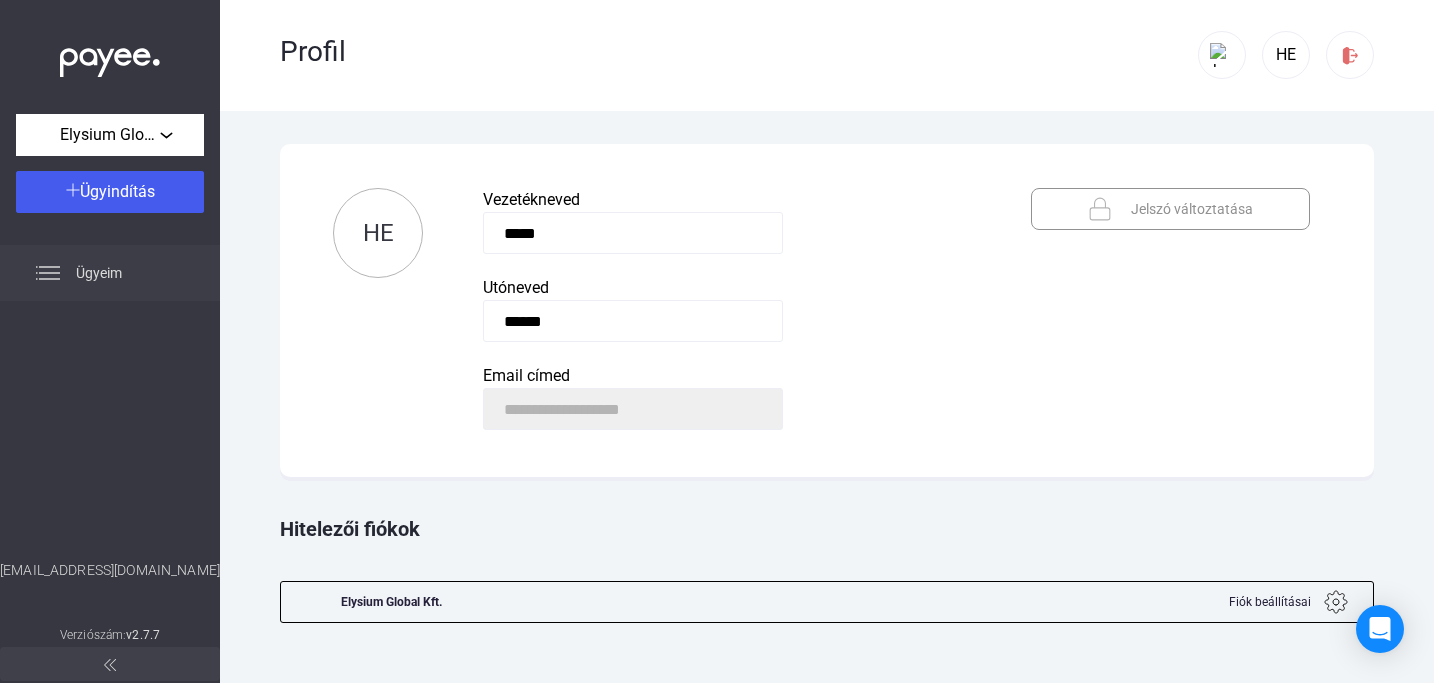 click on "Ügyeim" 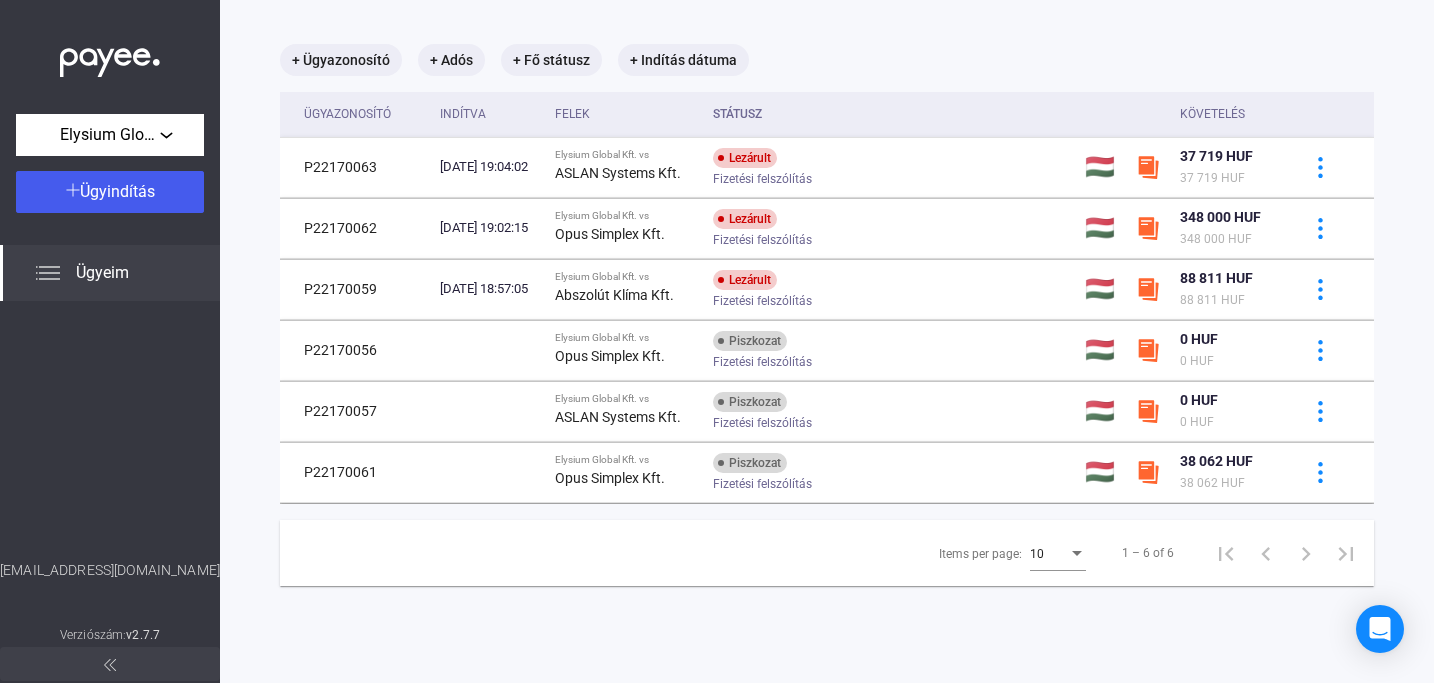 scroll, scrollTop: 54, scrollLeft: 0, axis: vertical 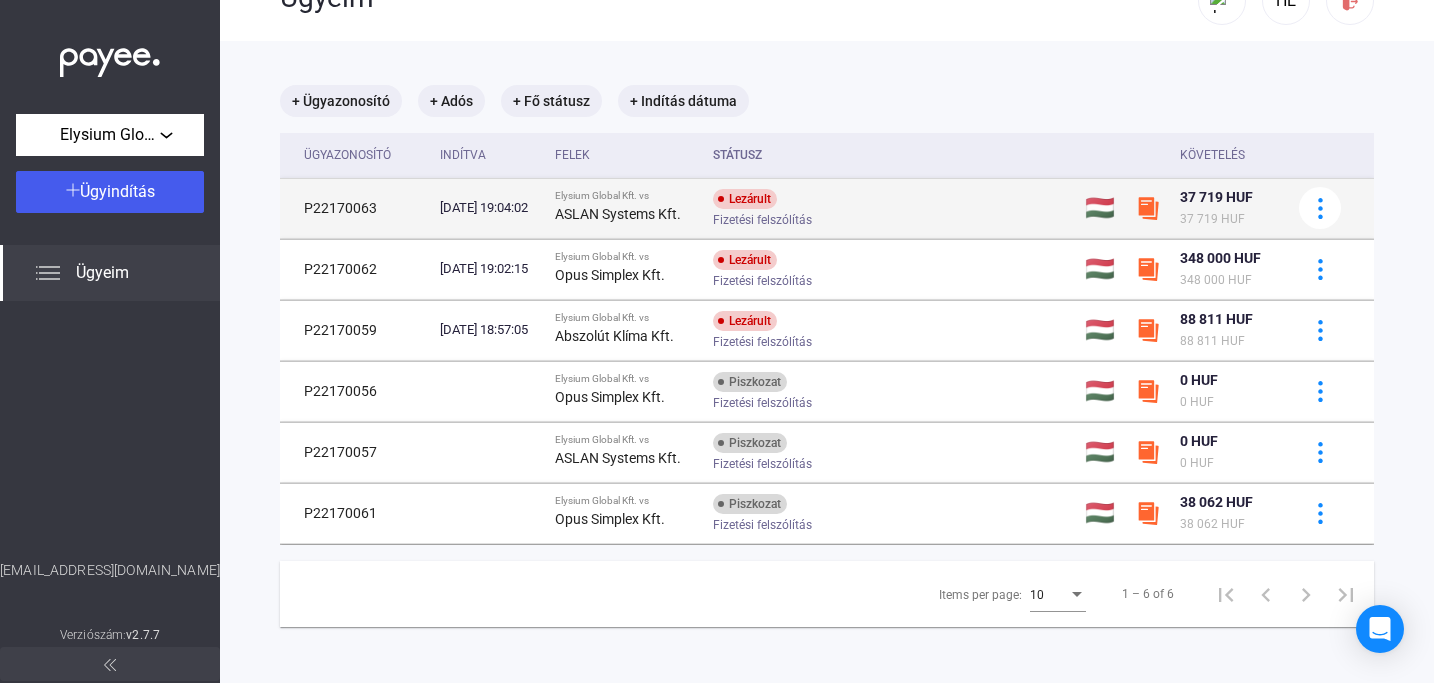 click on "Elysium Global Kft. vs" at bounding box center (626, 196) 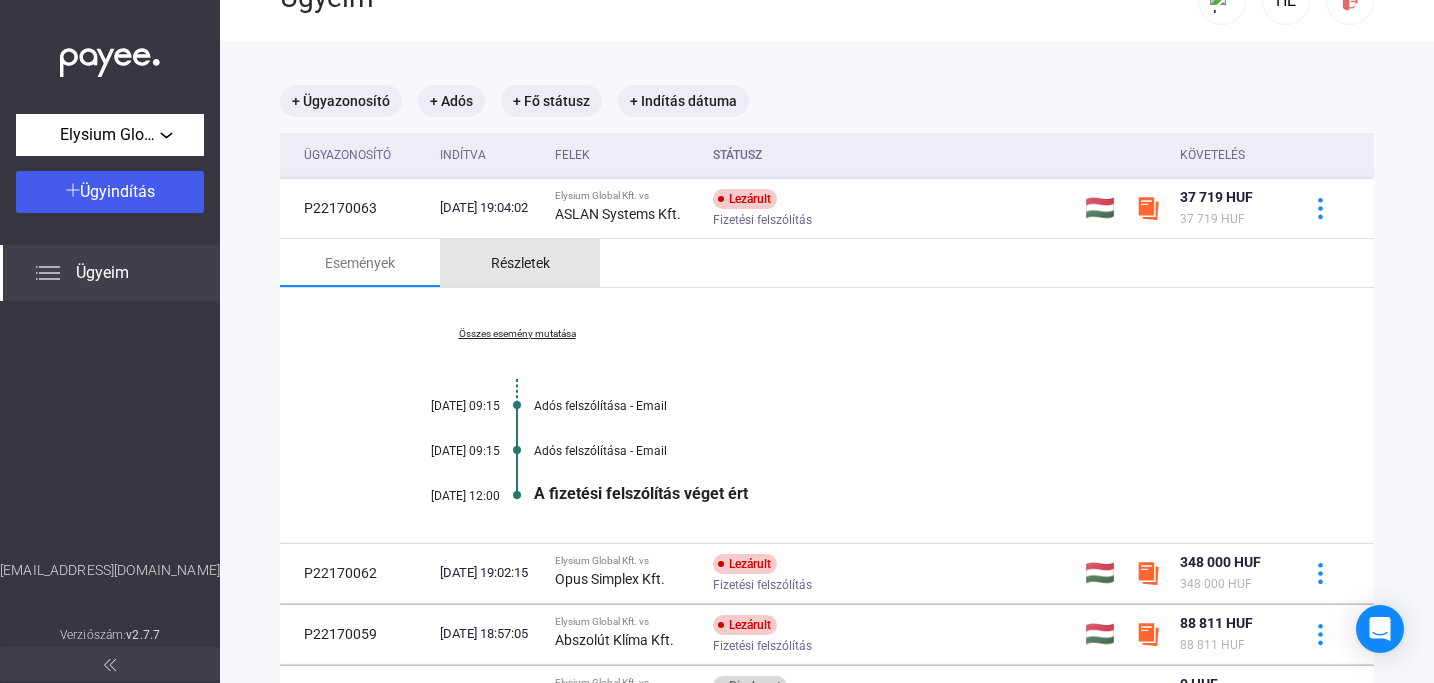 click on "Részletek" at bounding box center [520, 263] 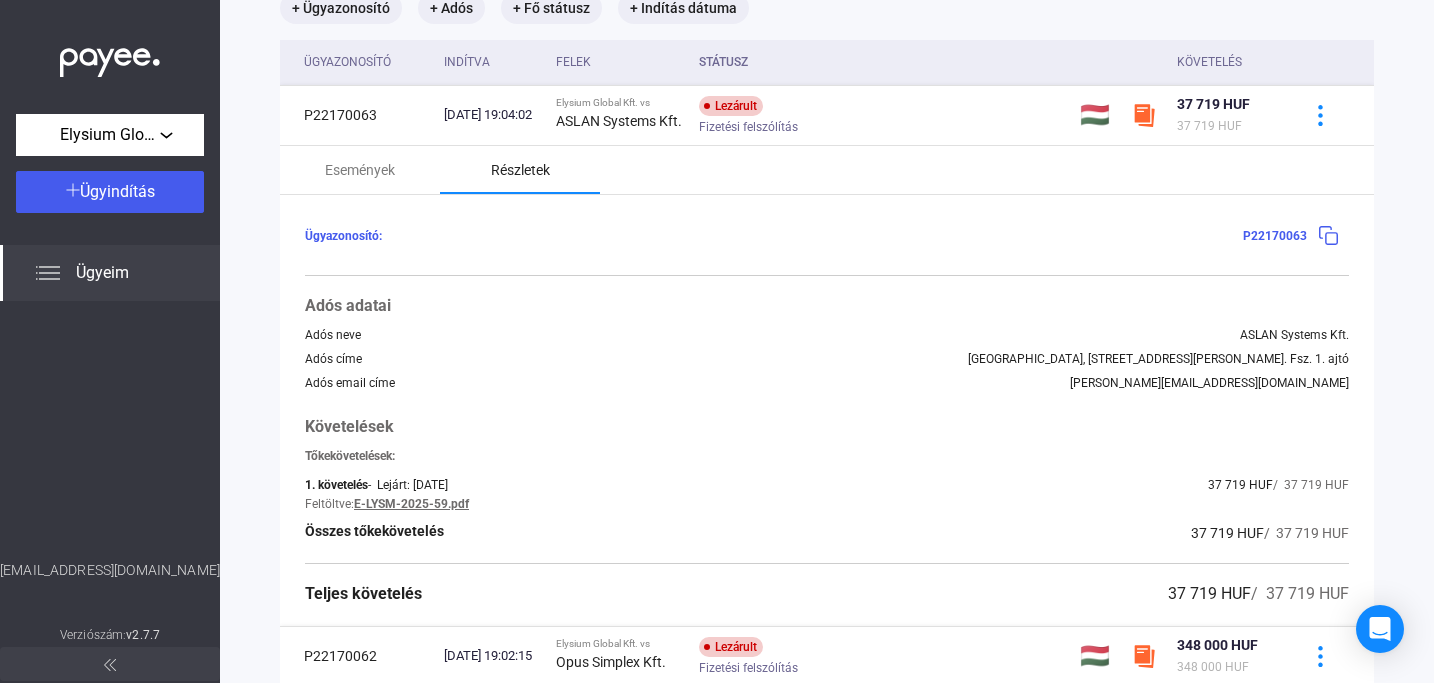 scroll, scrollTop: 170, scrollLeft: 0, axis: vertical 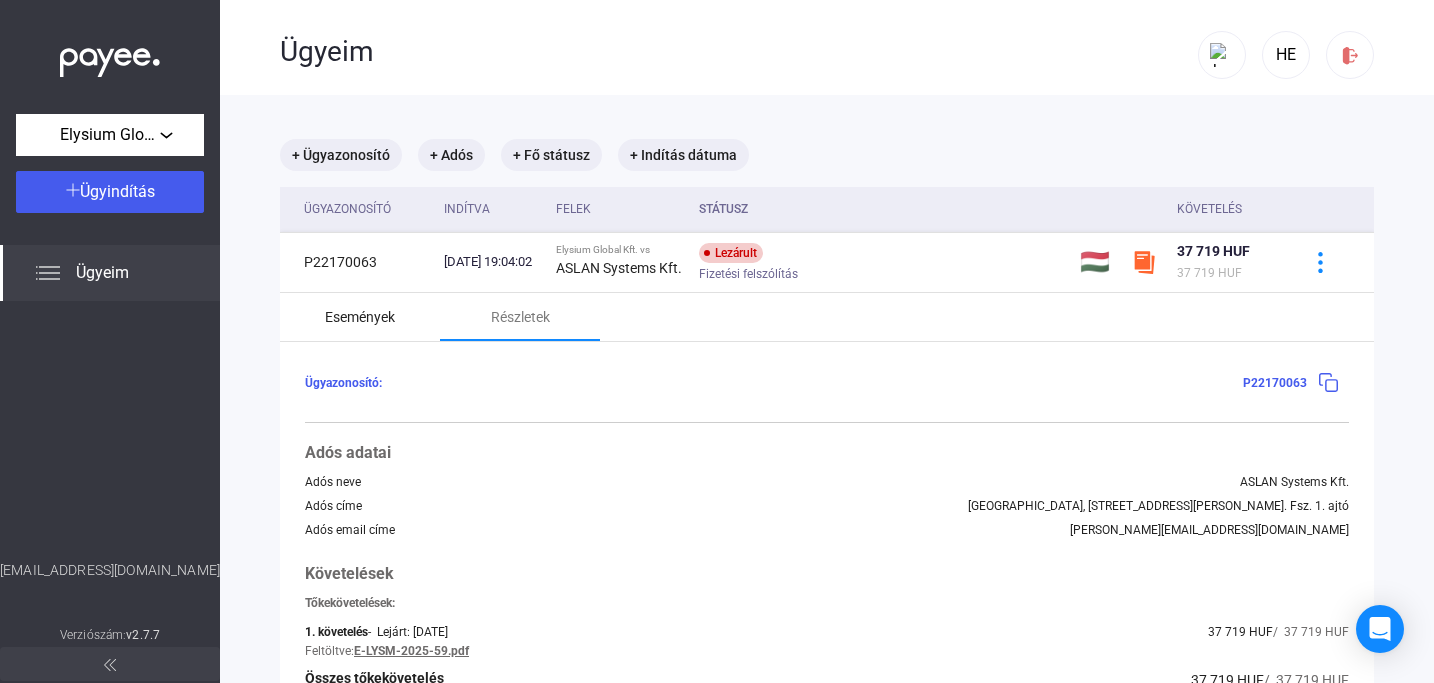 click on "Események" at bounding box center [360, 317] 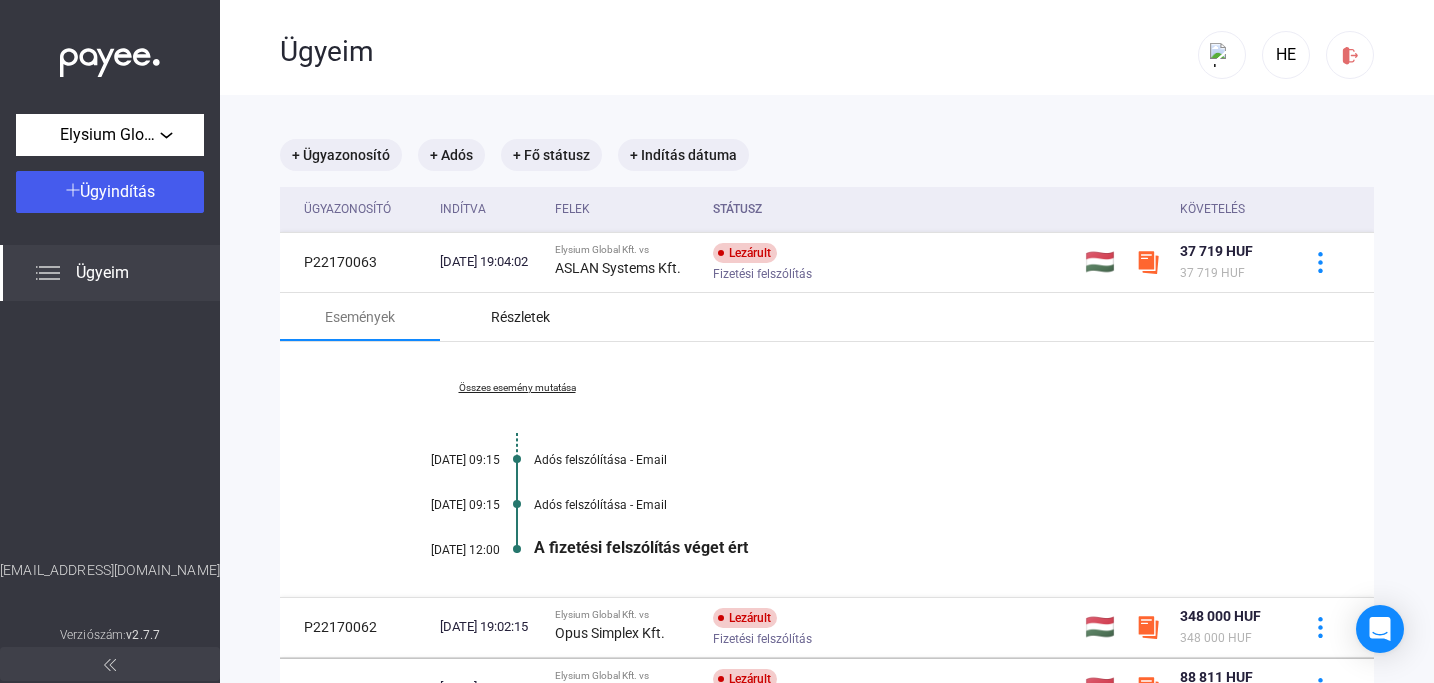 click on "Részletek" at bounding box center [520, 317] 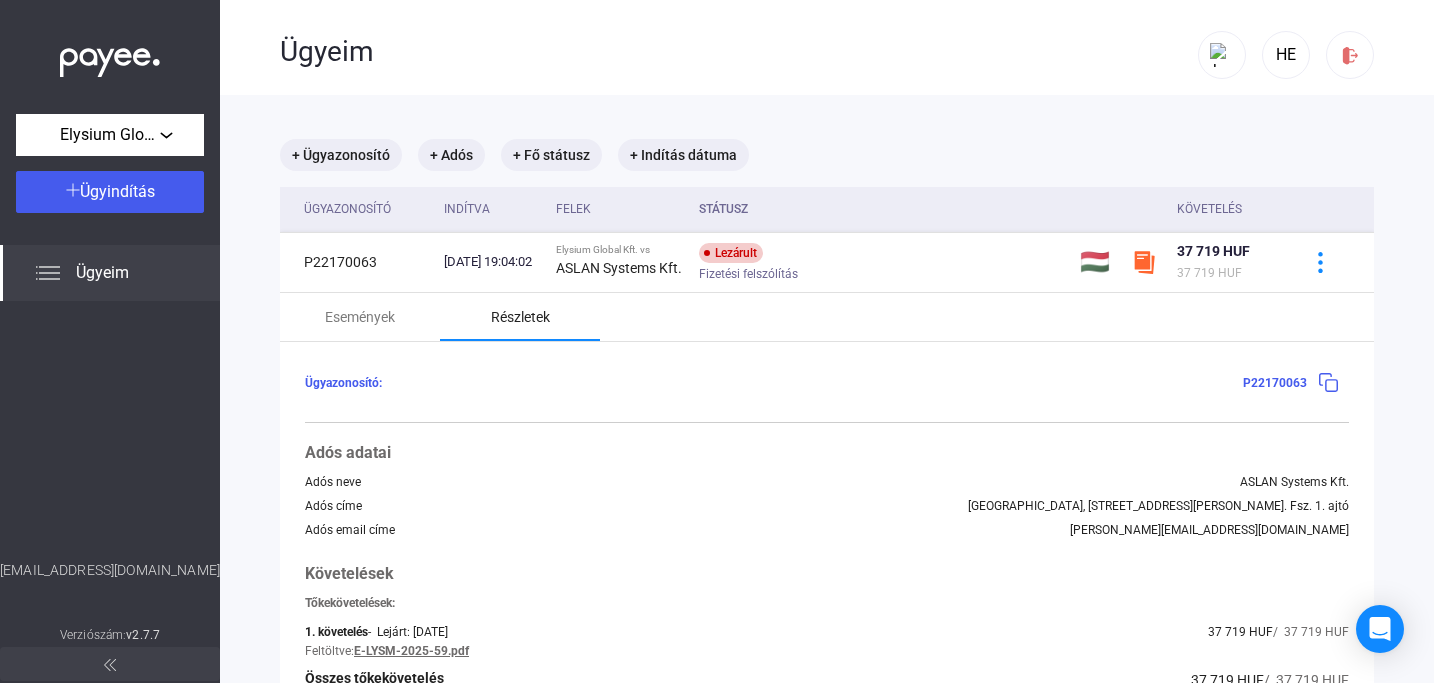 scroll, scrollTop: 541, scrollLeft: 0, axis: vertical 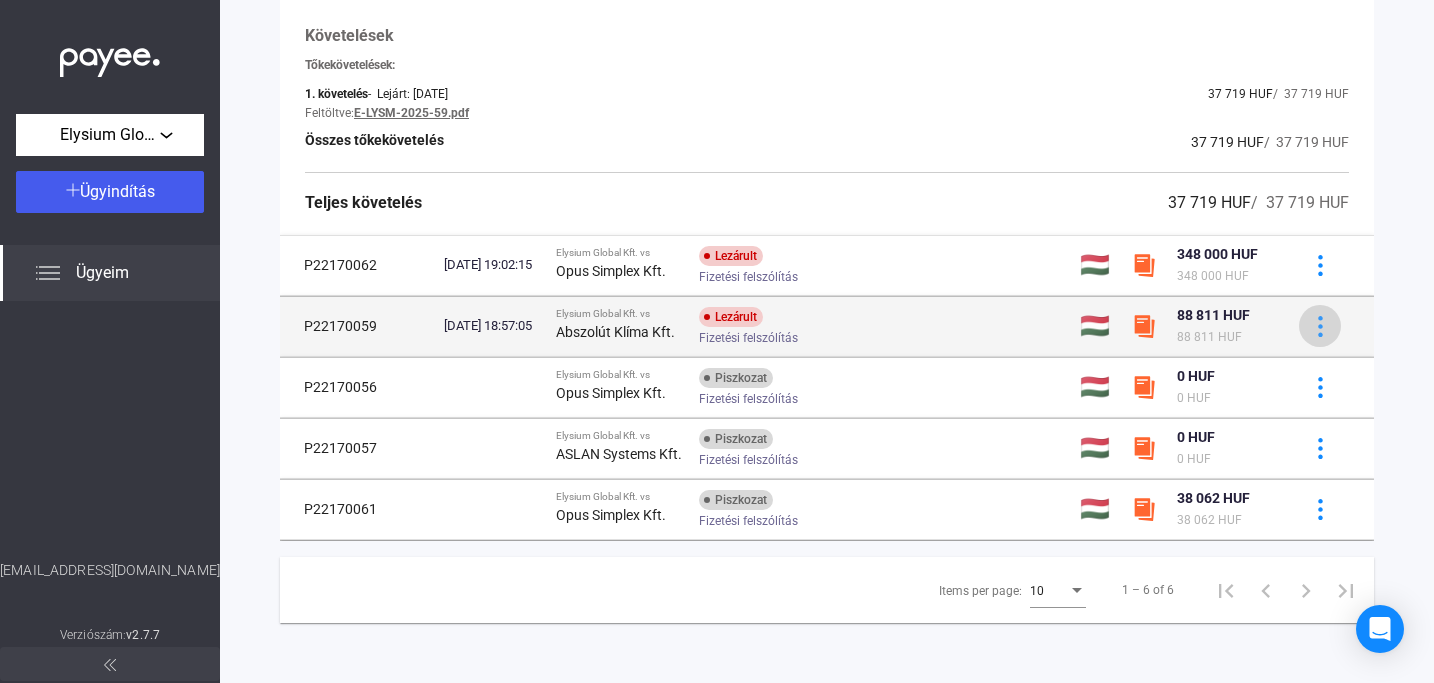 click at bounding box center (1320, 326) 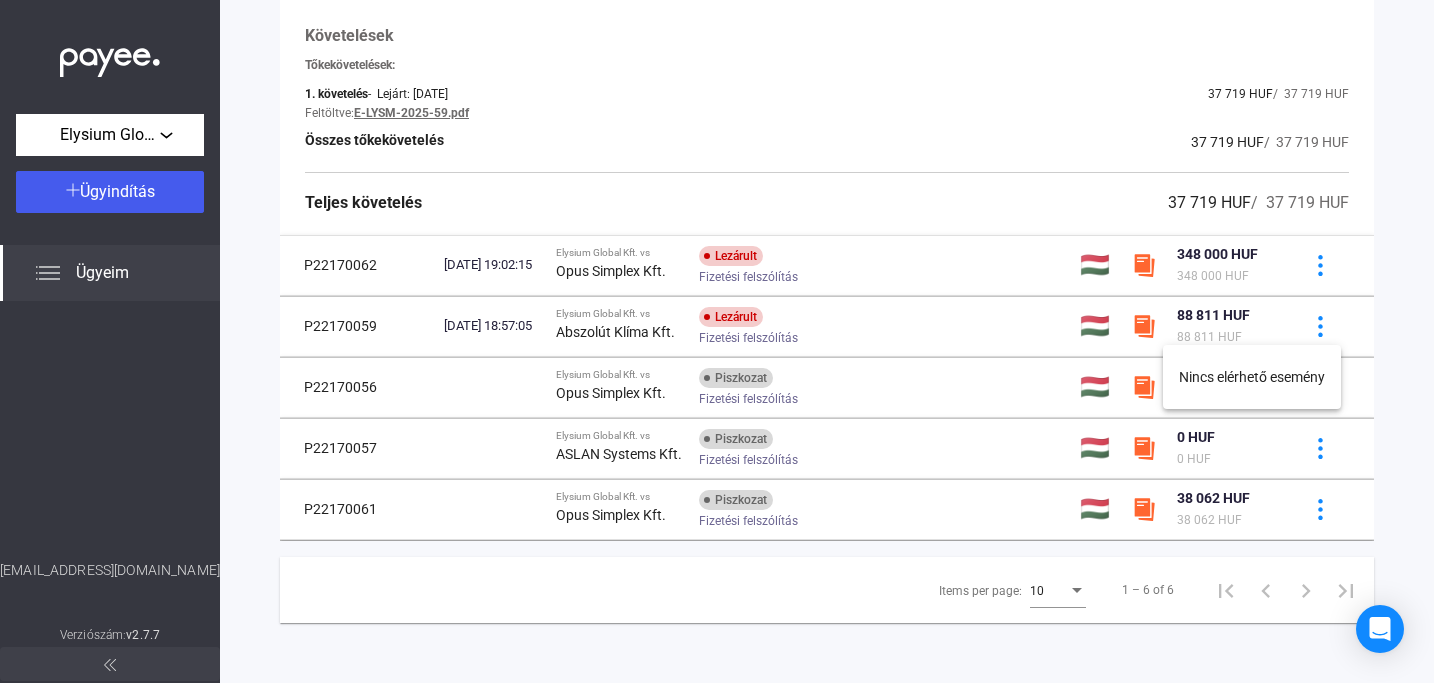 click at bounding box center [717, 341] 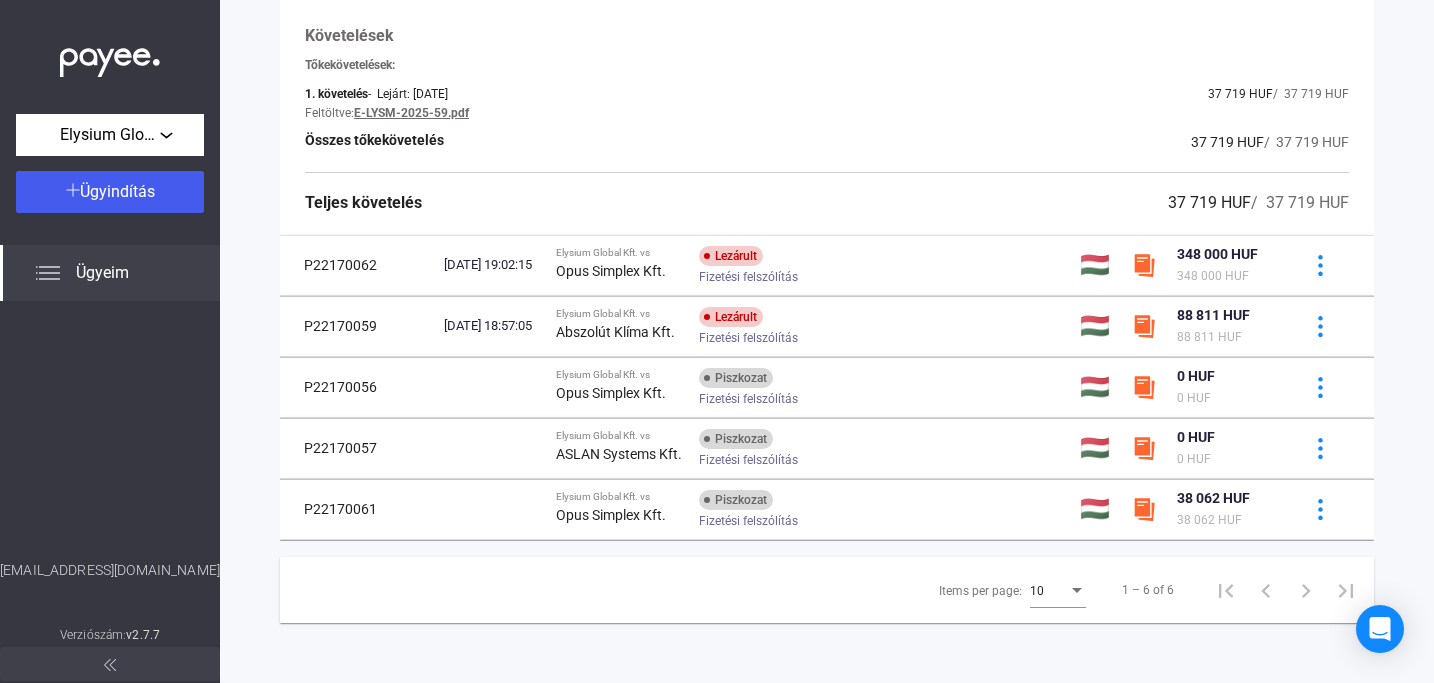 click on "88 811 HUF   88 811 HUF" at bounding box center [1225, 326] 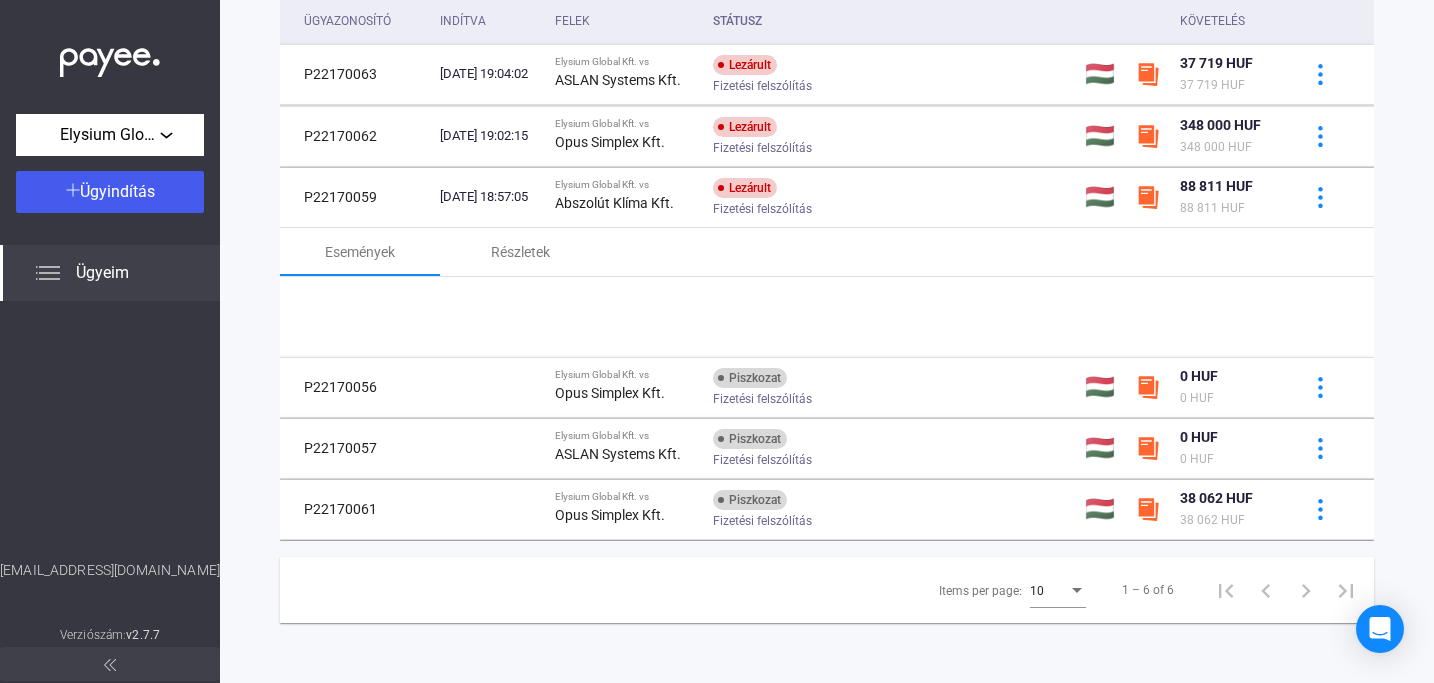 scroll, scrollTop: 279, scrollLeft: 0, axis: vertical 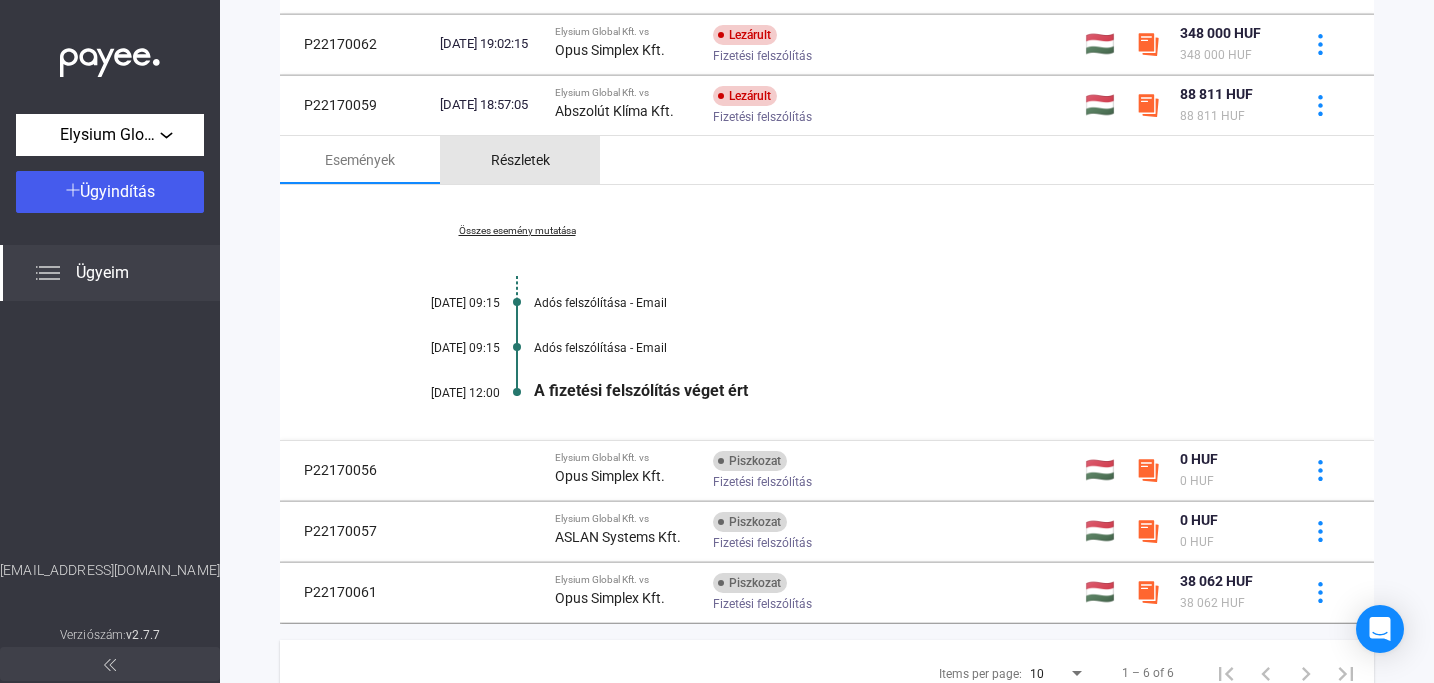 click on "Részletek" at bounding box center [520, 160] 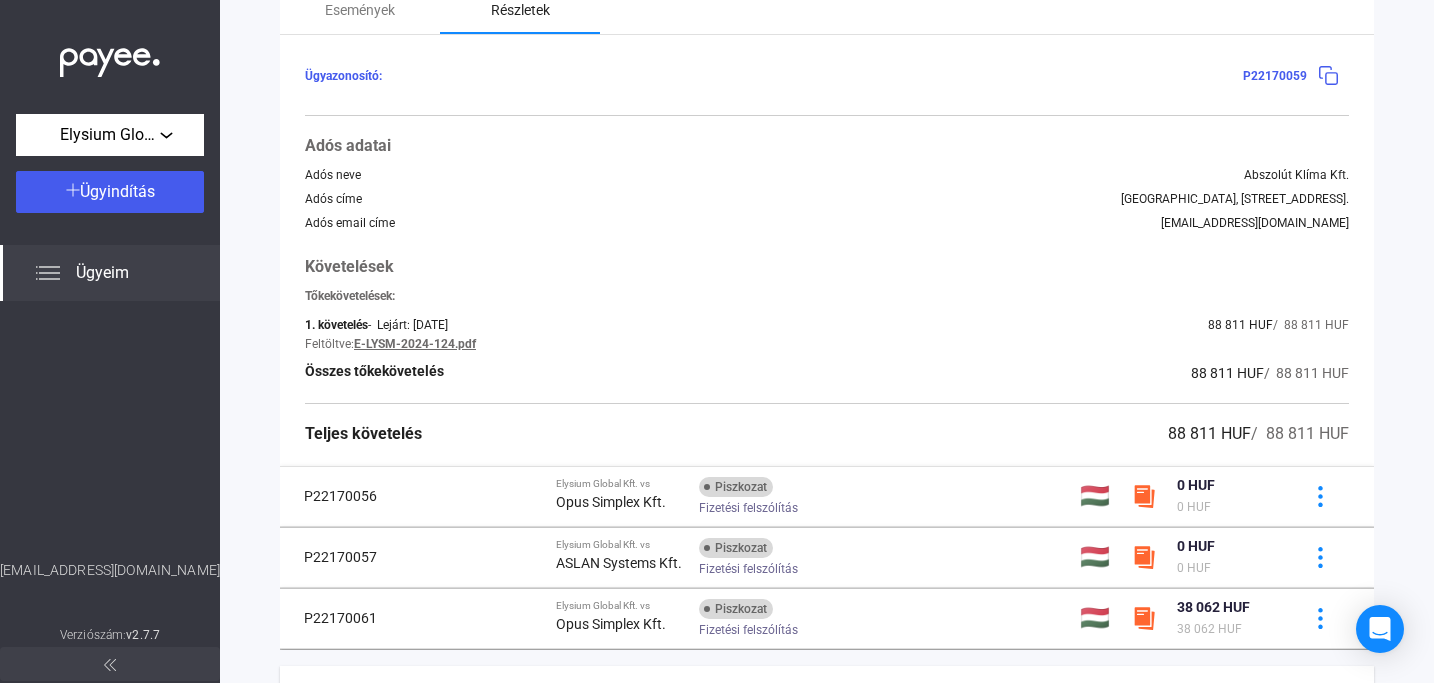 scroll, scrollTop: 430, scrollLeft: 0, axis: vertical 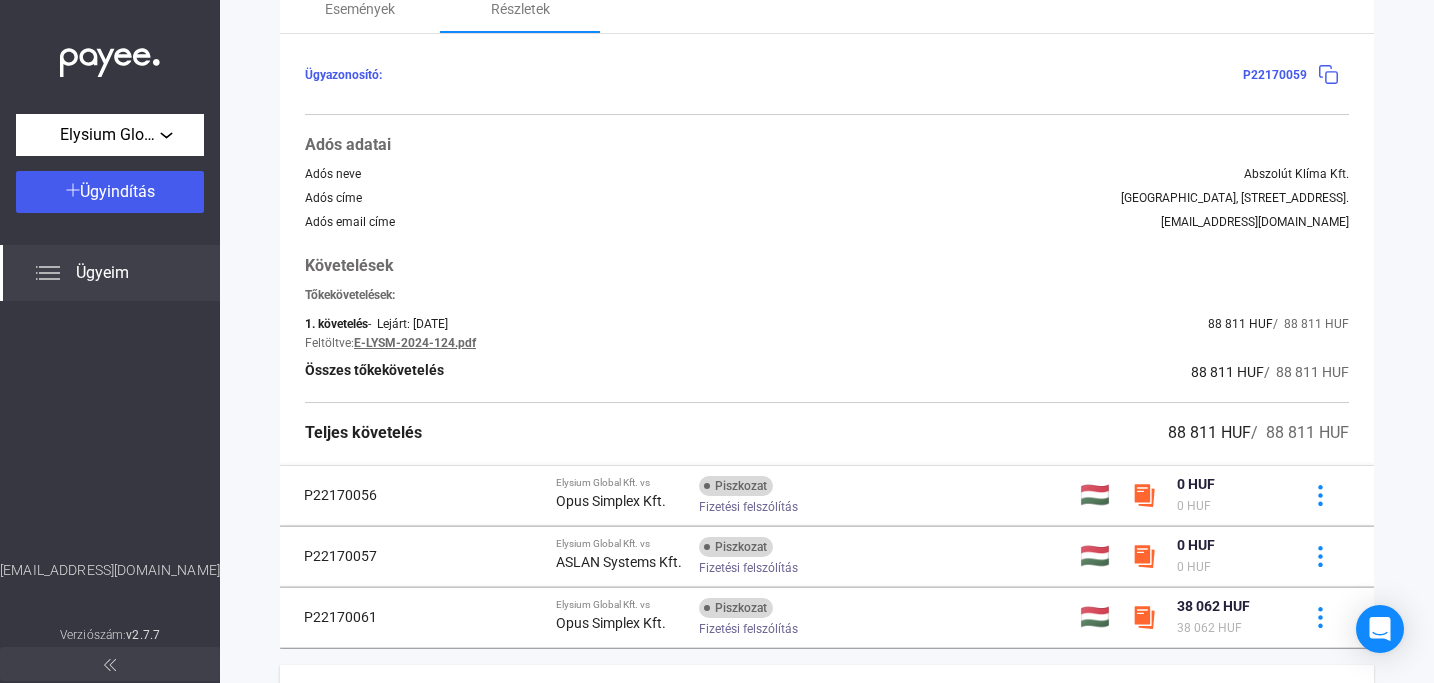 click on "E-LYSM-2024-124.pdf" at bounding box center (415, 343) 